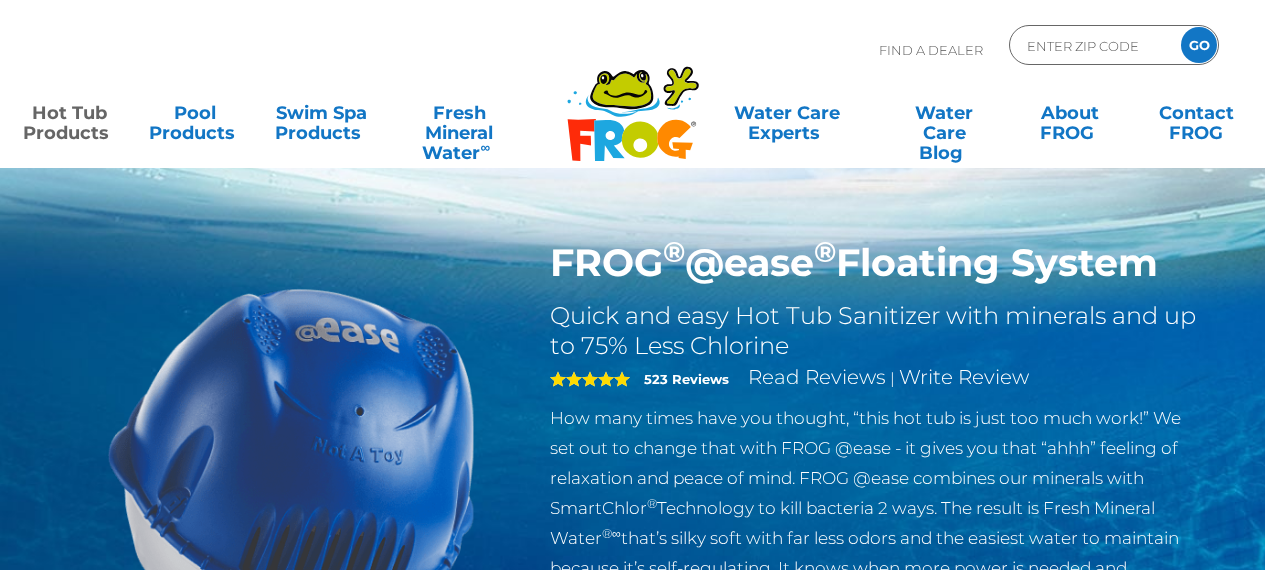 scroll, scrollTop: 0, scrollLeft: 0, axis: both 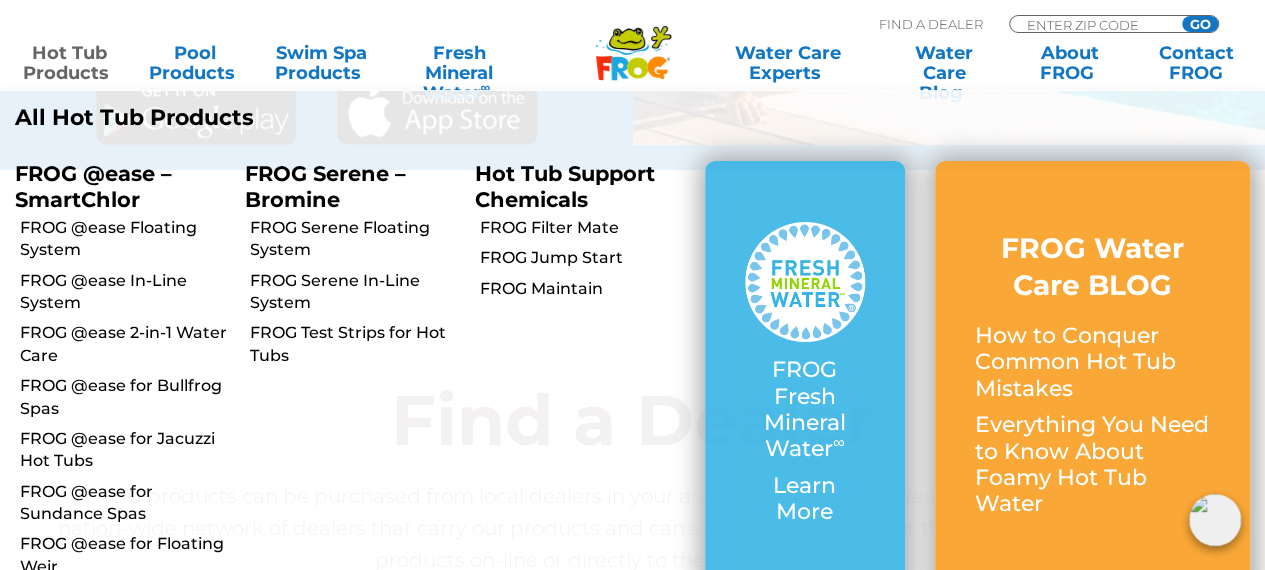 click on "FROG Serene – Bromine FROG Serene Floating System FROG Serene In-Line System FROG Test Strips for Hot Tubs" at bounding box center (345, 378) 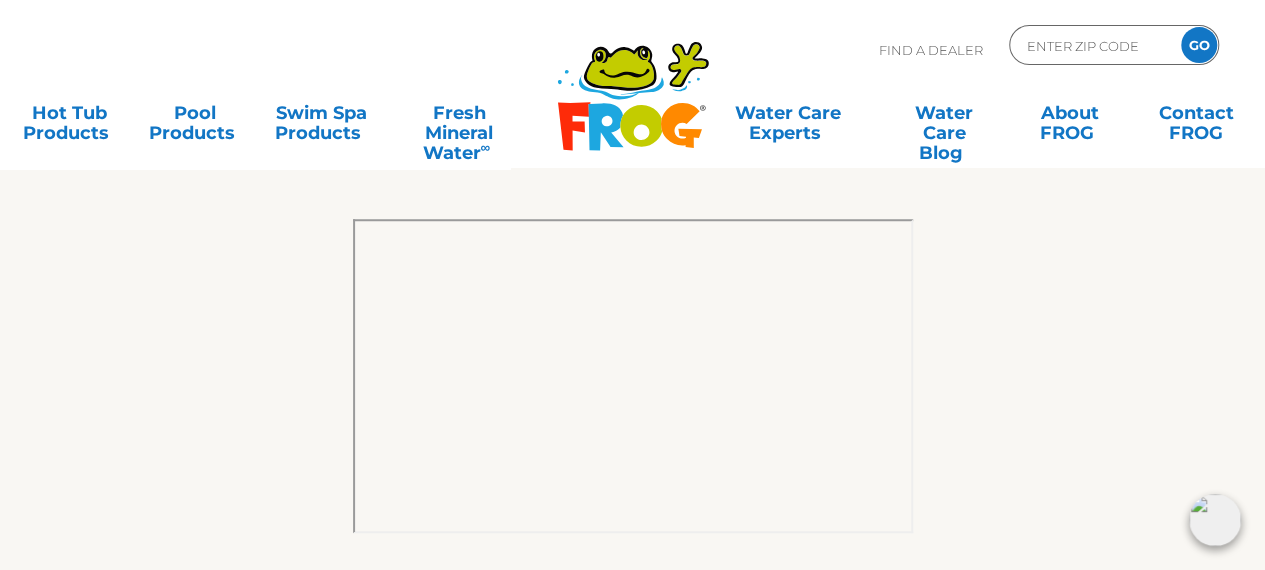 scroll, scrollTop: 0, scrollLeft: 0, axis: both 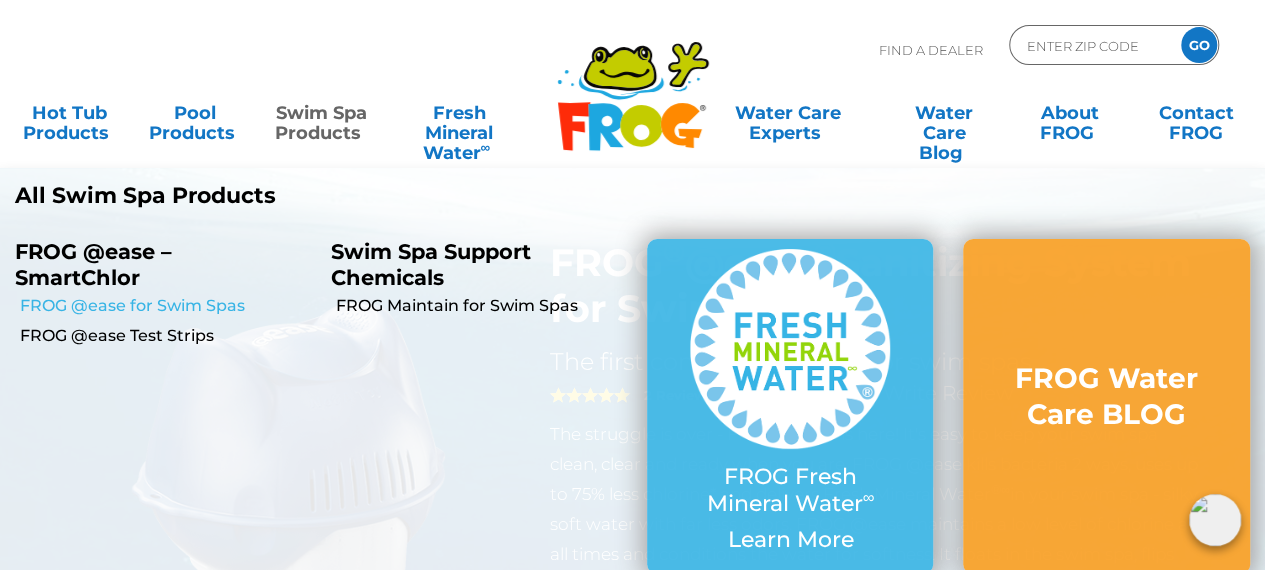click on "FROG @ease for Swim Spas" at bounding box center (168, 306) 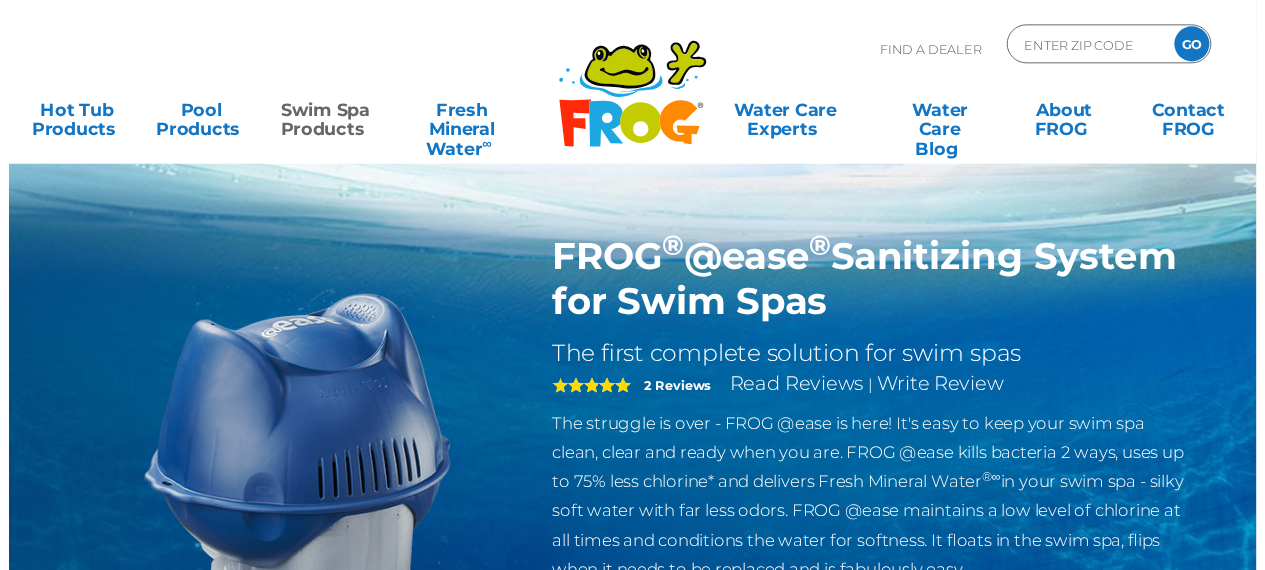 scroll, scrollTop: 0, scrollLeft: 0, axis: both 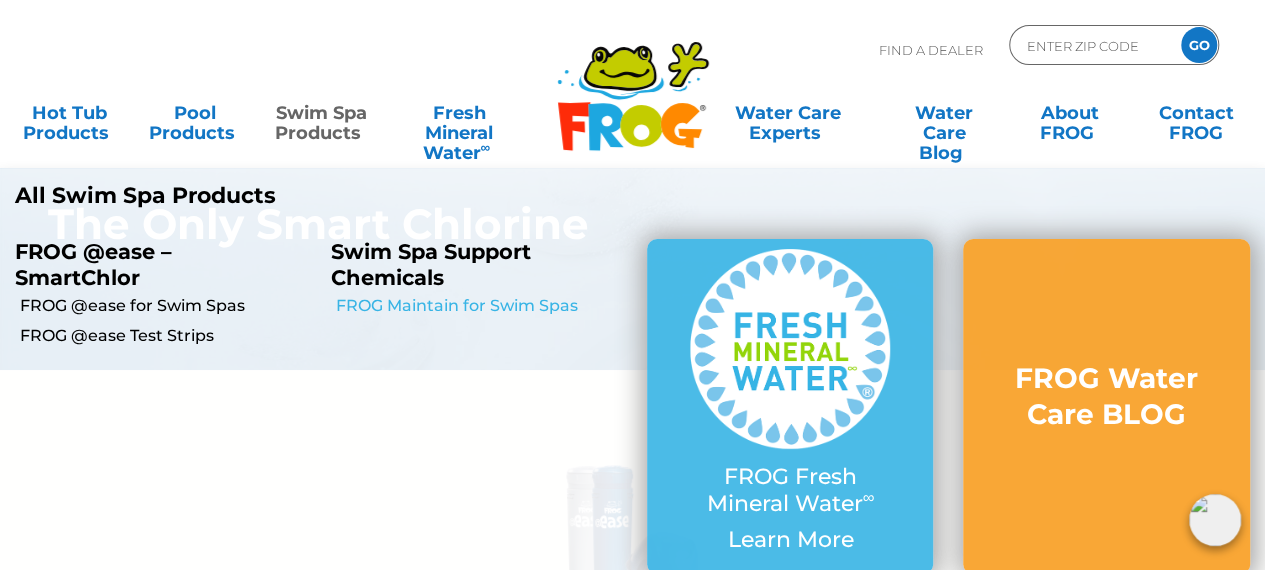 click on "FROG Maintain for Swim Spas" at bounding box center [484, 306] 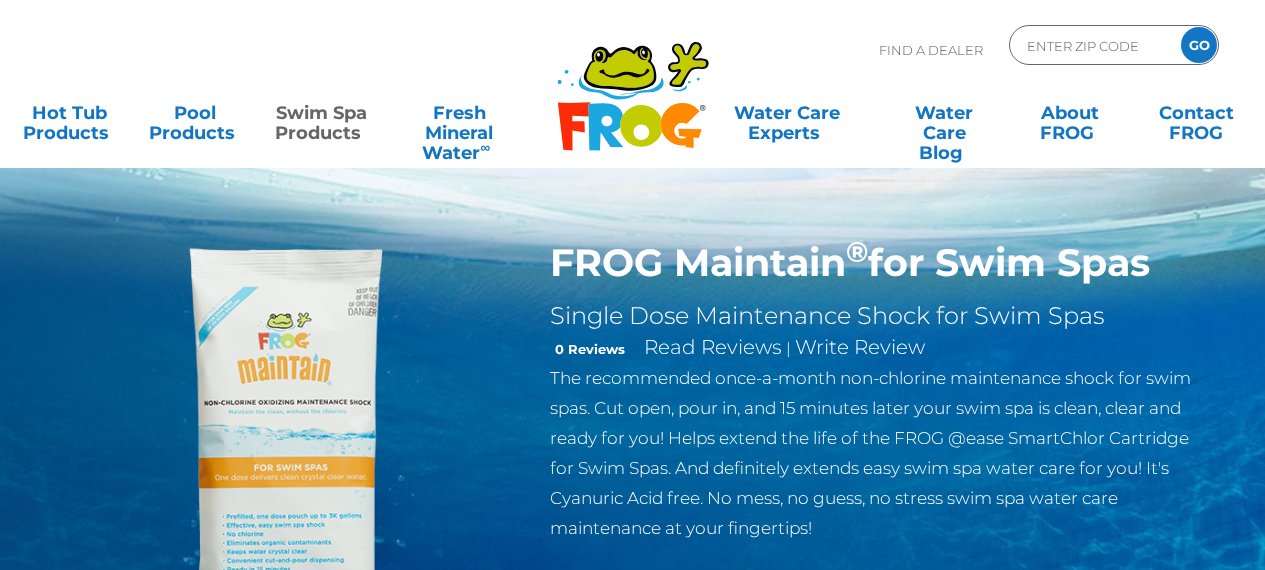 scroll, scrollTop: 0, scrollLeft: 0, axis: both 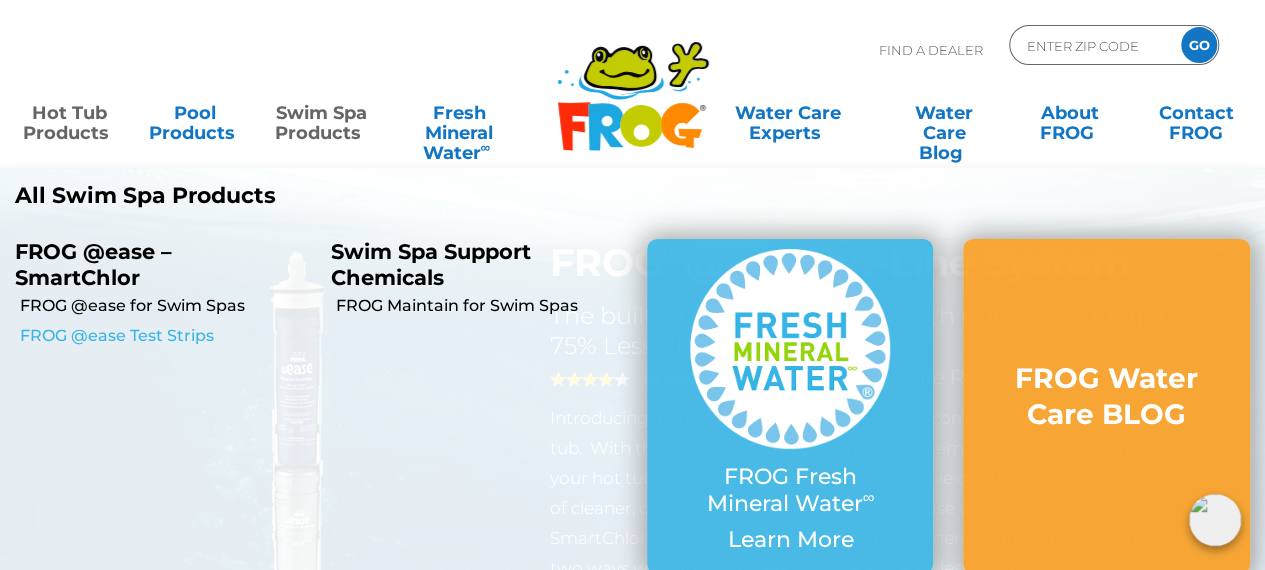 click on "FROG @ease Test Strips" at bounding box center (168, 336) 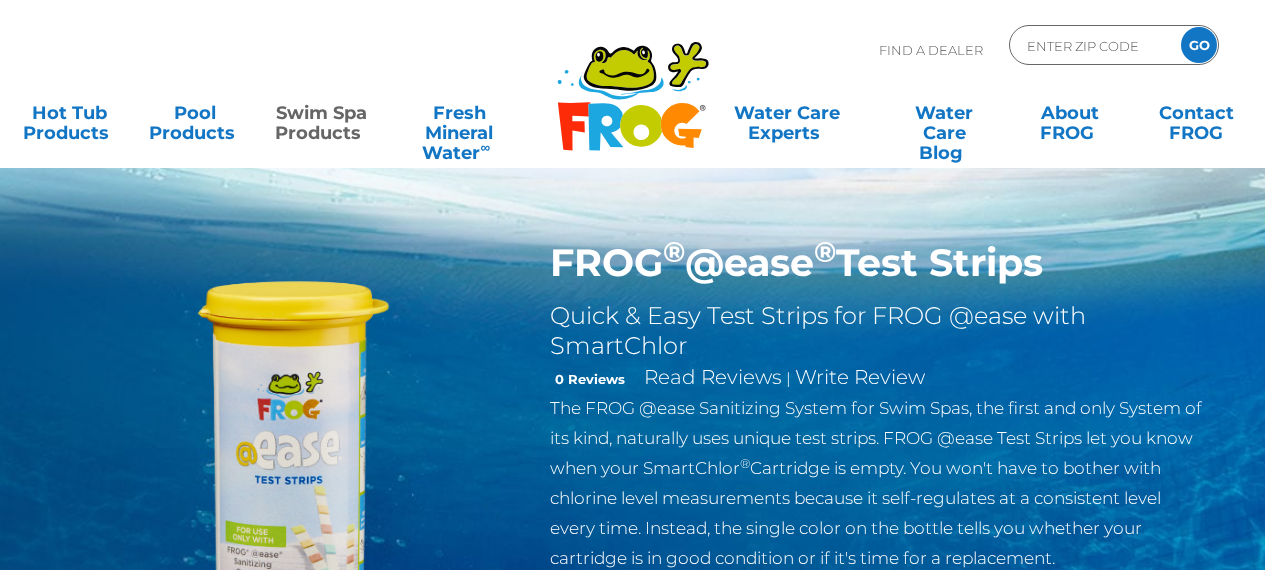 scroll, scrollTop: 0, scrollLeft: 0, axis: both 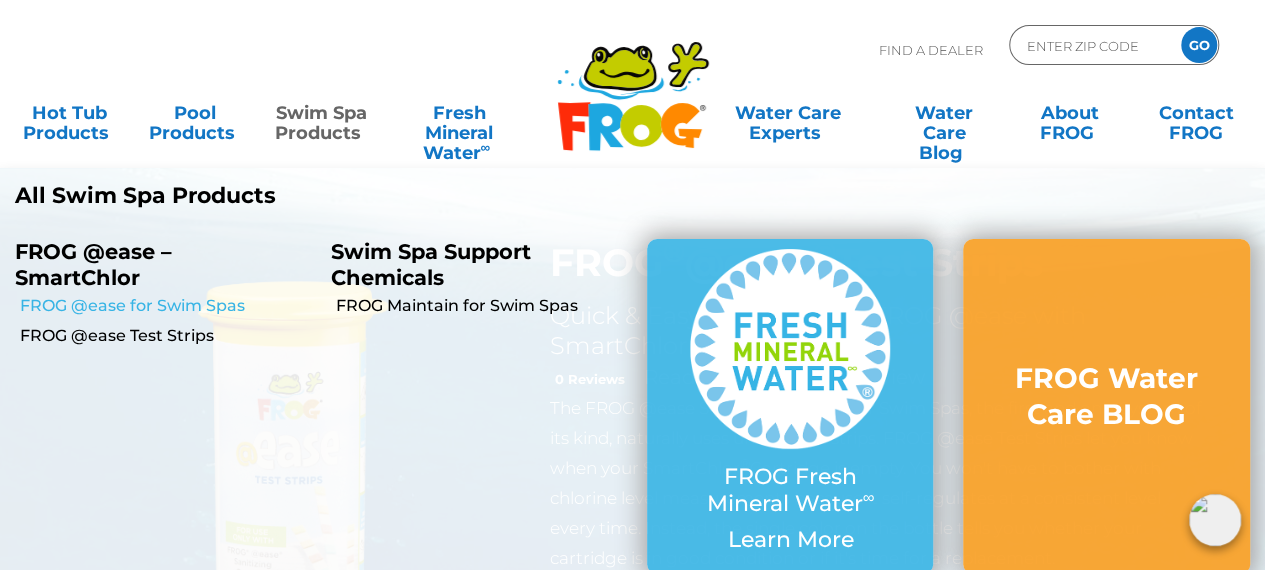 click on "FROG @ease for Swim Spas" at bounding box center [168, 306] 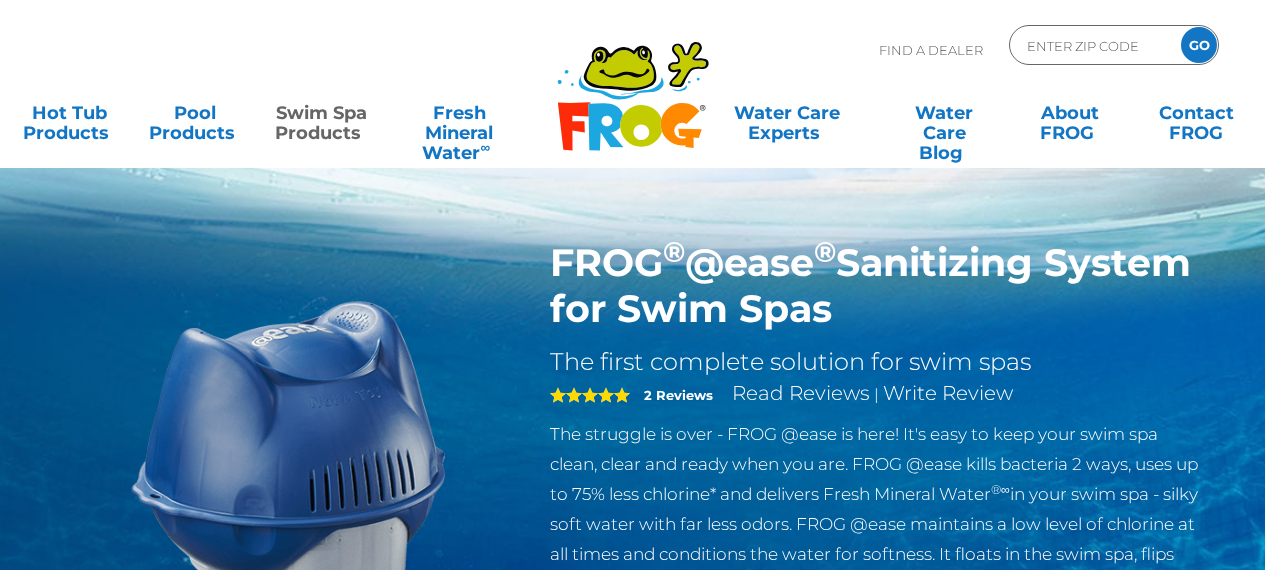 scroll, scrollTop: 0, scrollLeft: 0, axis: both 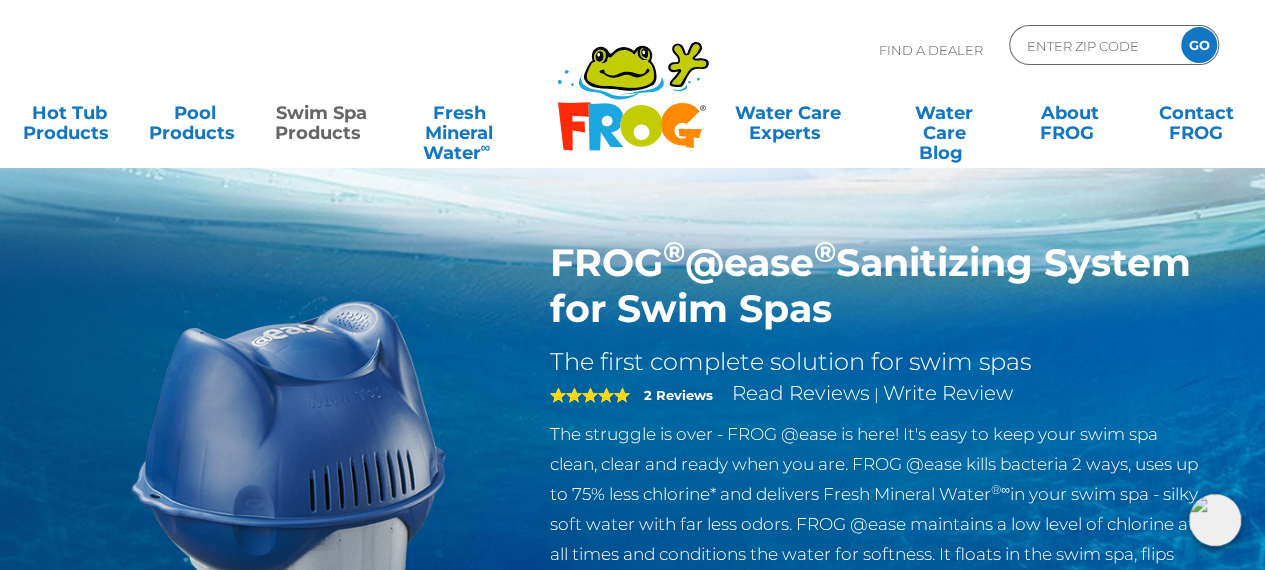 click on "Find A Dealer
ENTER ZIP CODE
GO" at bounding box center [632, 59] 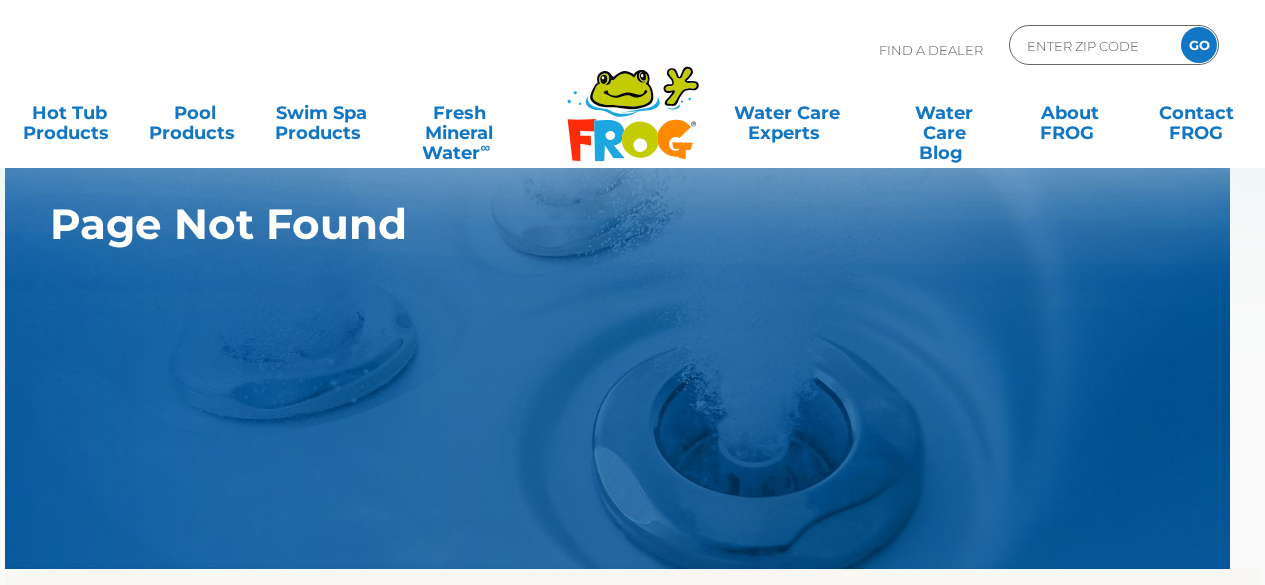 scroll, scrollTop: 0, scrollLeft: 0, axis: both 